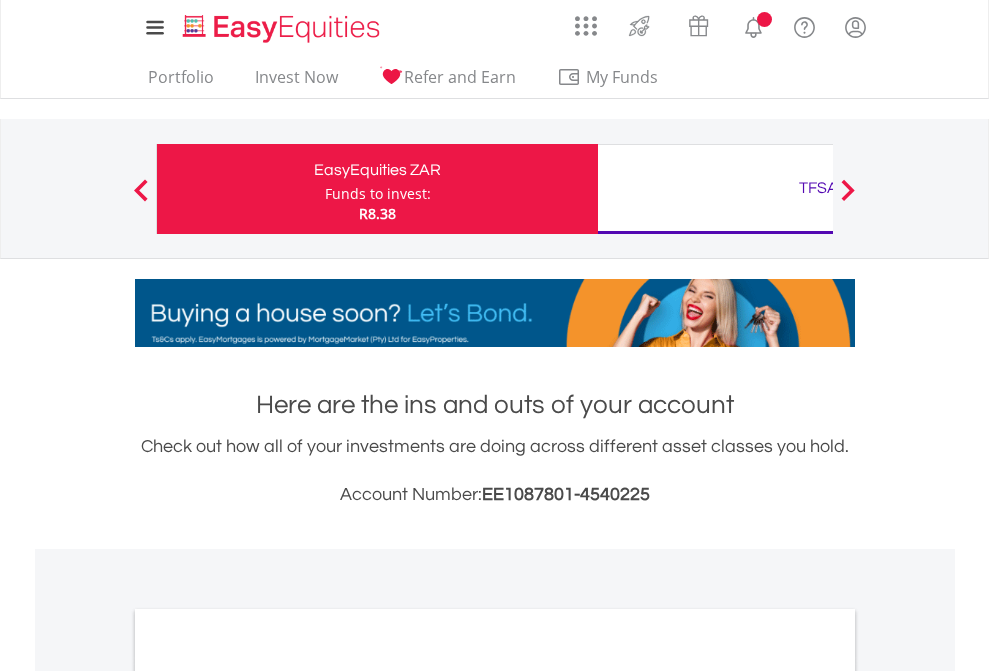 scroll, scrollTop: 0, scrollLeft: 0, axis: both 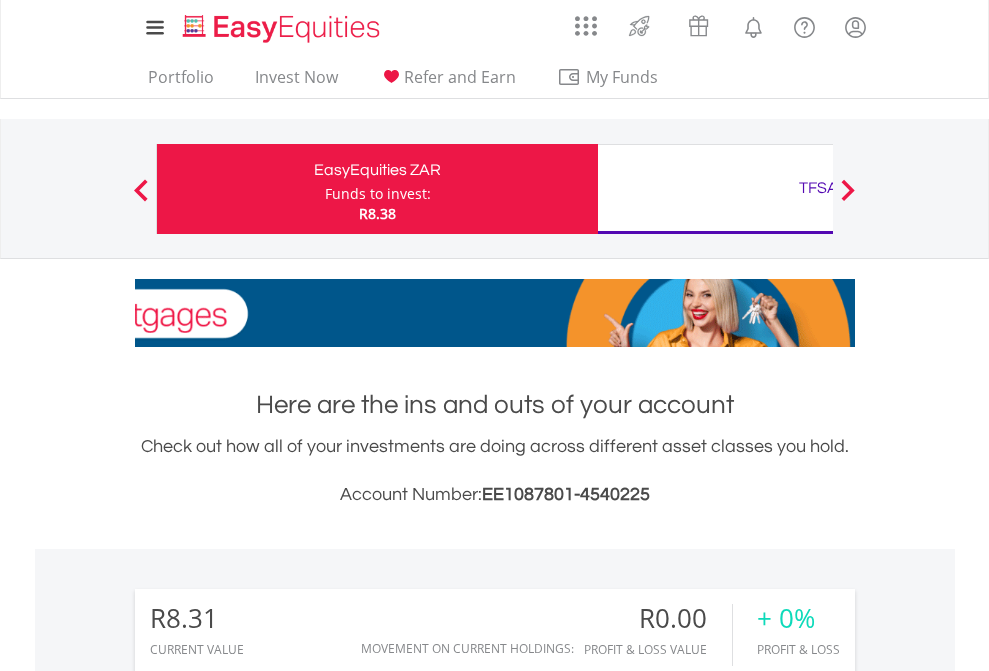 click on "Funds to invest:" at bounding box center (378, 194) 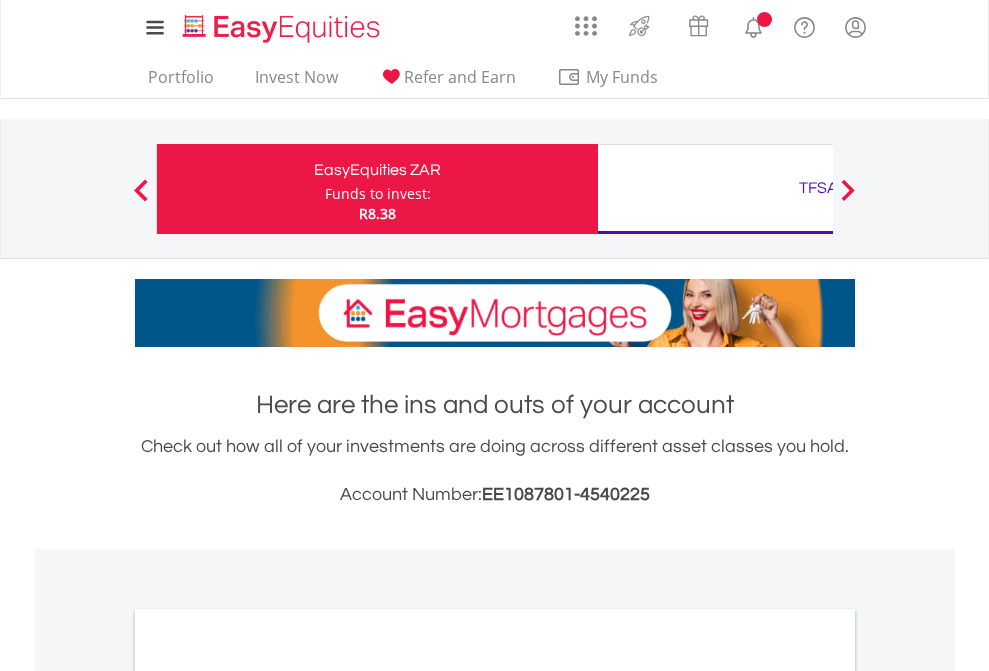scroll, scrollTop: 0, scrollLeft: 0, axis: both 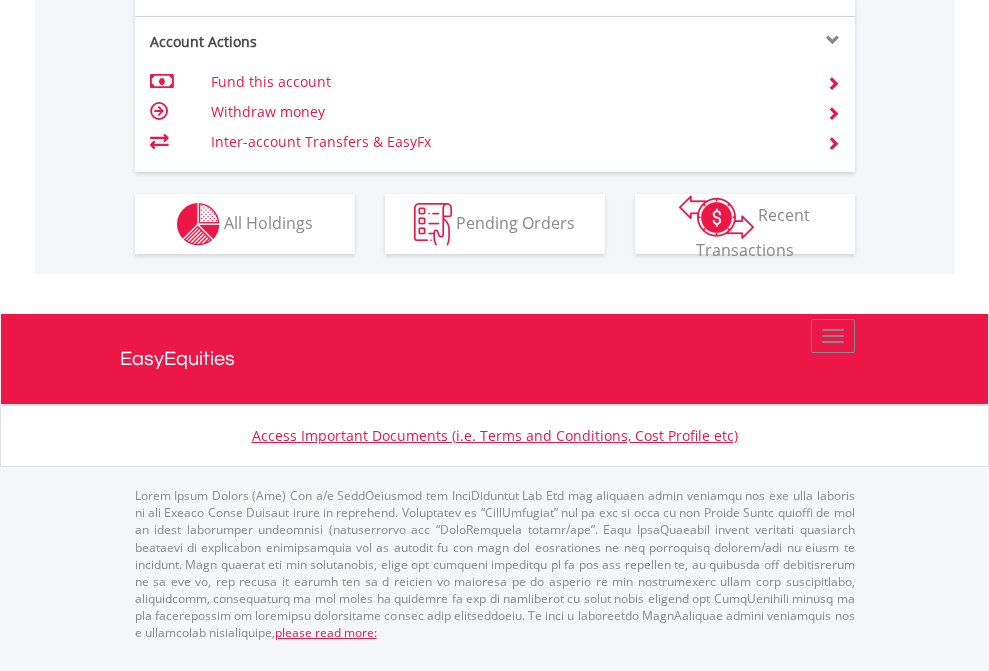 click on "Investment types" at bounding box center (706, -337) 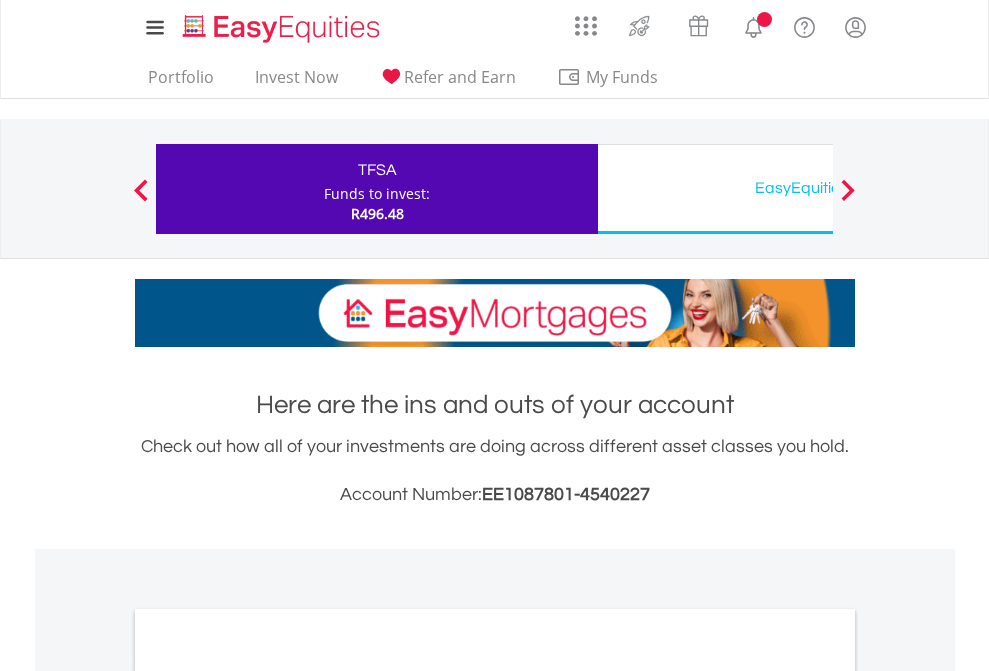 scroll, scrollTop: 0, scrollLeft: 0, axis: both 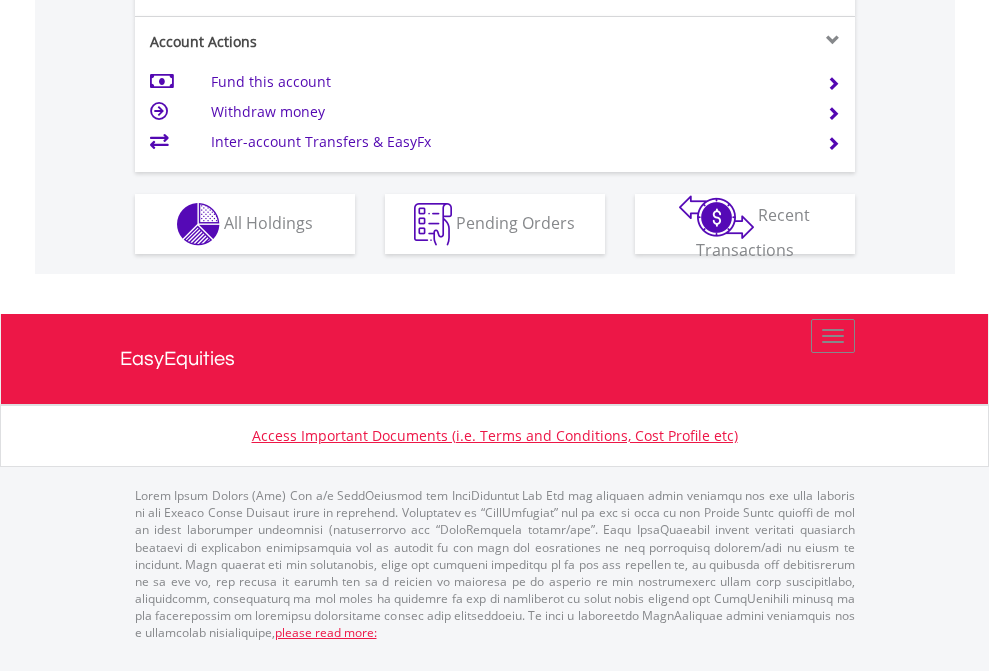 click on "Investment types" at bounding box center (706, -337) 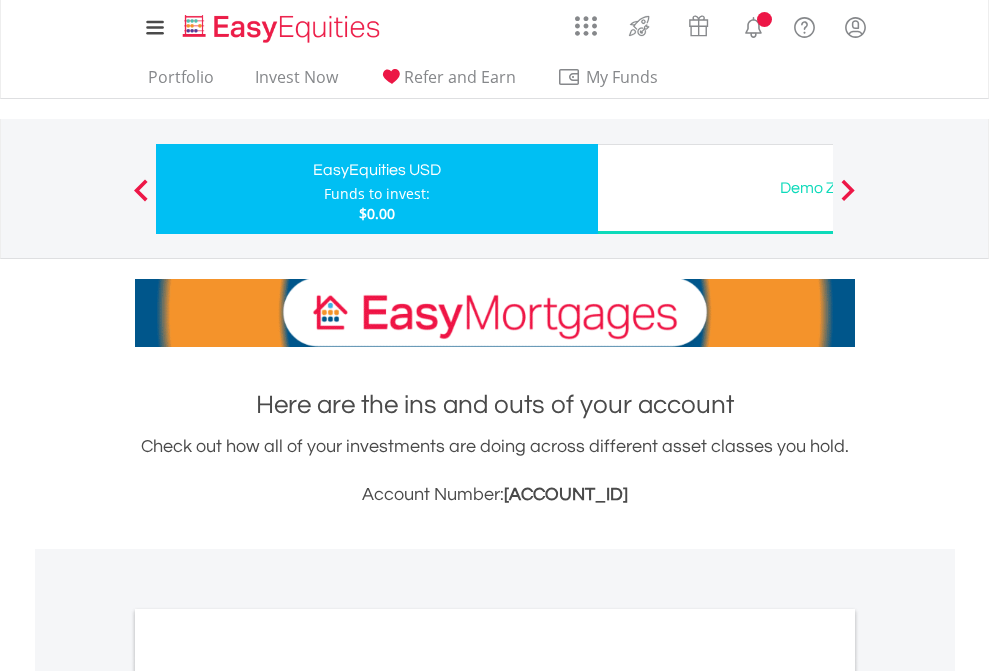 scroll, scrollTop: 0, scrollLeft: 0, axis: both 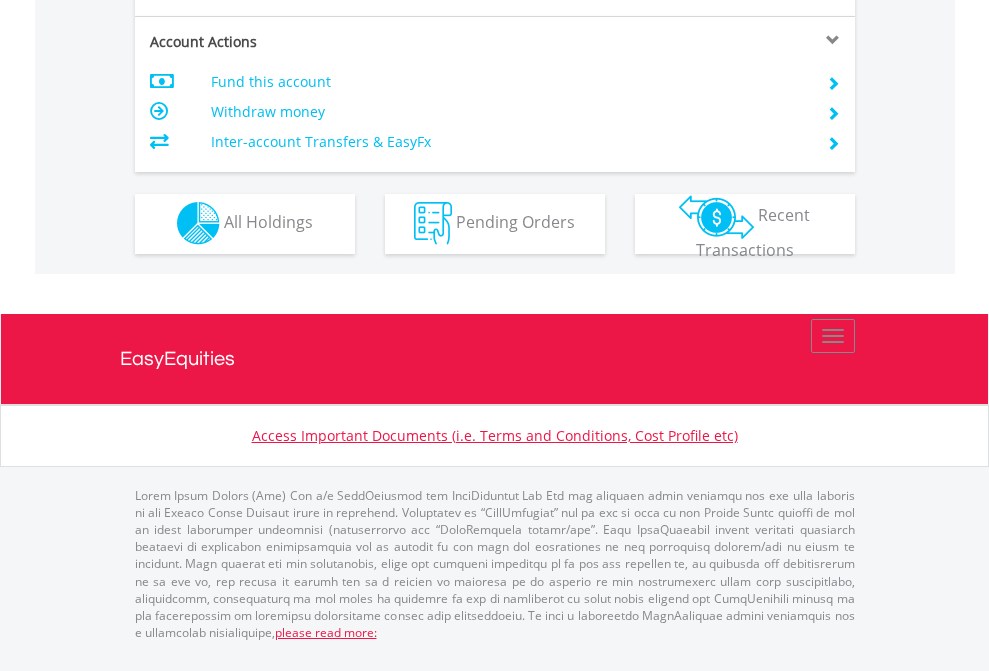 click on "Investment types" at bounding box center (706, -353) 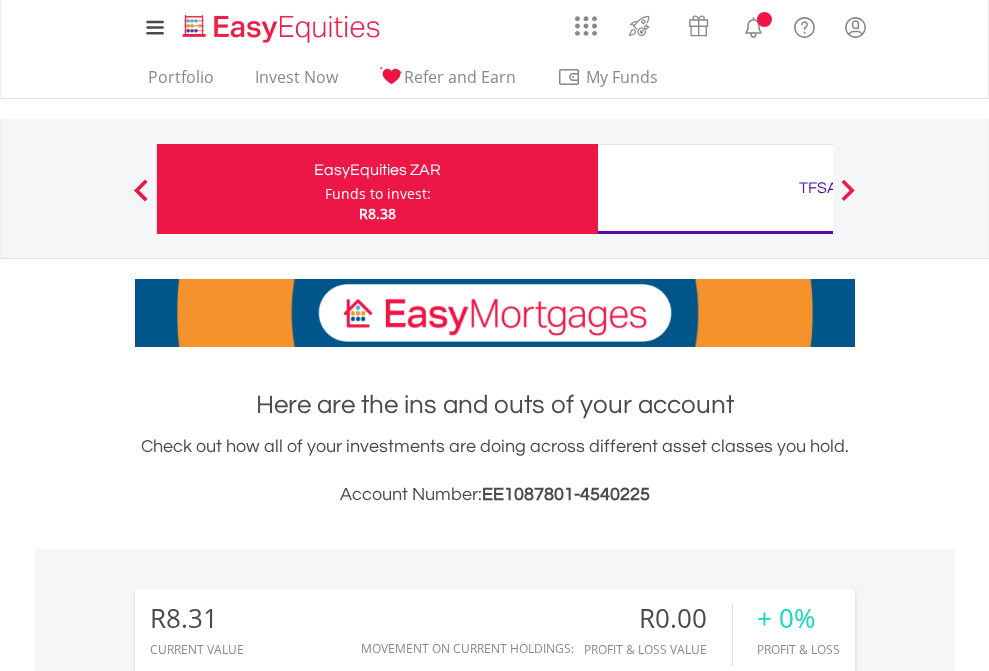 click on "All Holdings" at bounding box center [268, 1466] 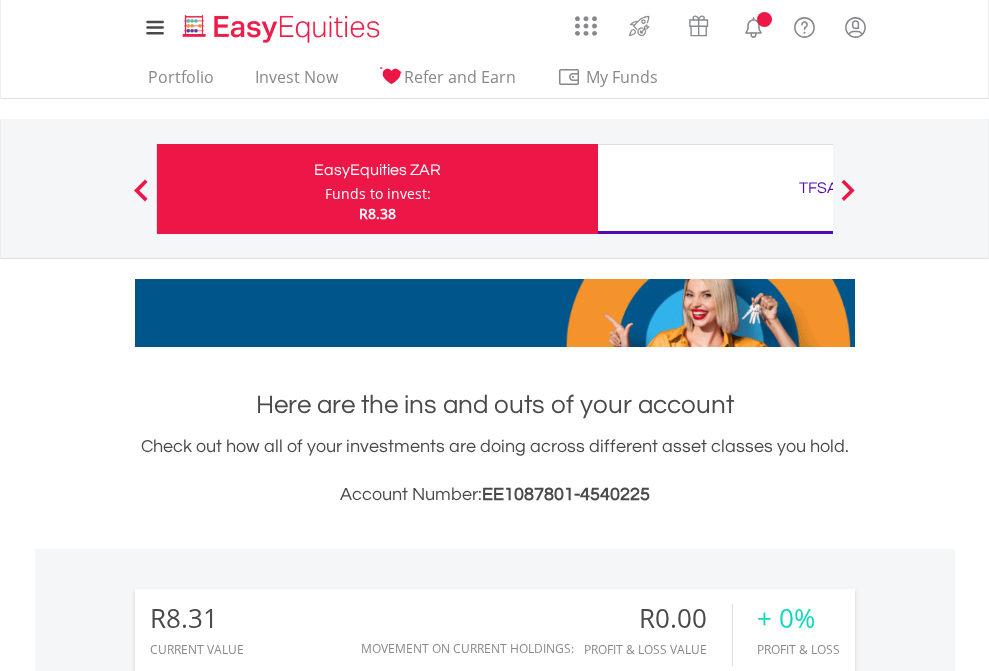 scroll, scrollTop: 1493, scrollLeft: 0, axis: vertical 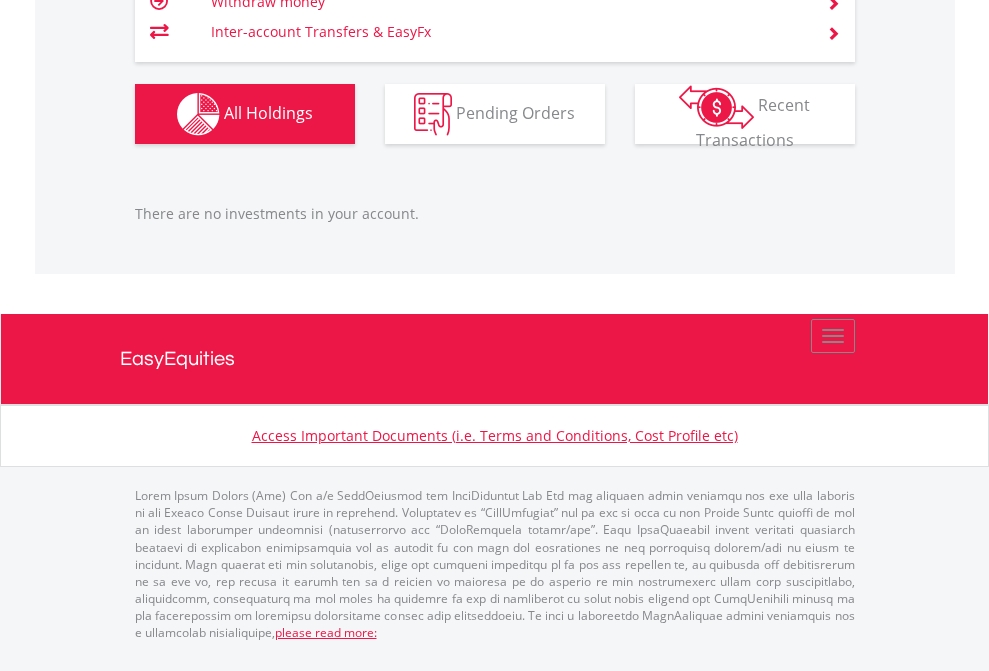 click on "TFSA" at bounding box center (818, -1166) 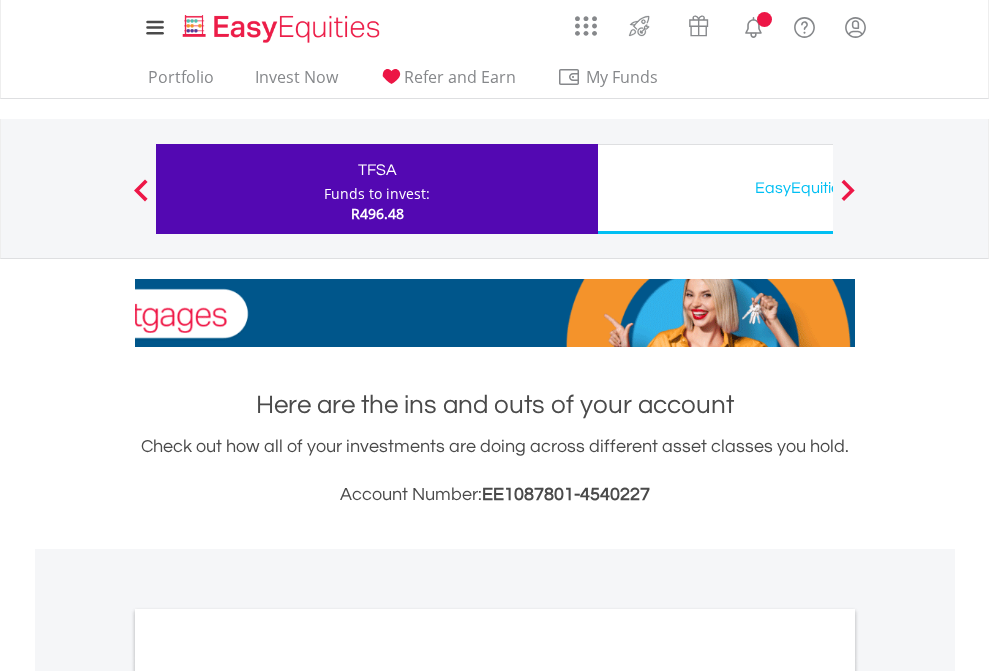 scroll, scrollTop: 0, scrollLeft: 0, axis: both 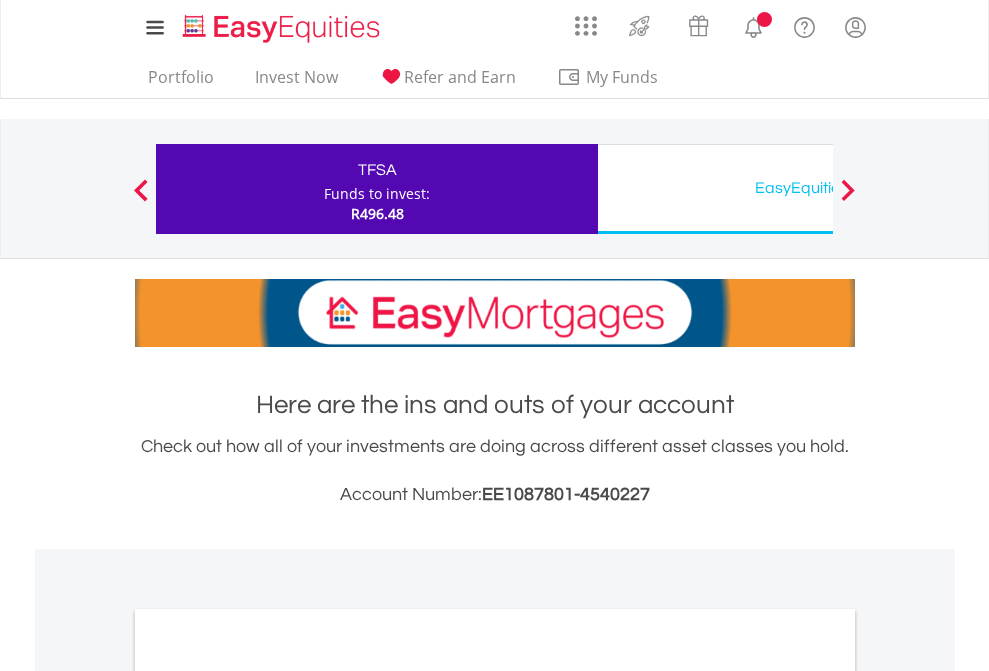 click on "All Holdings" at bounding box center [268, 1096] 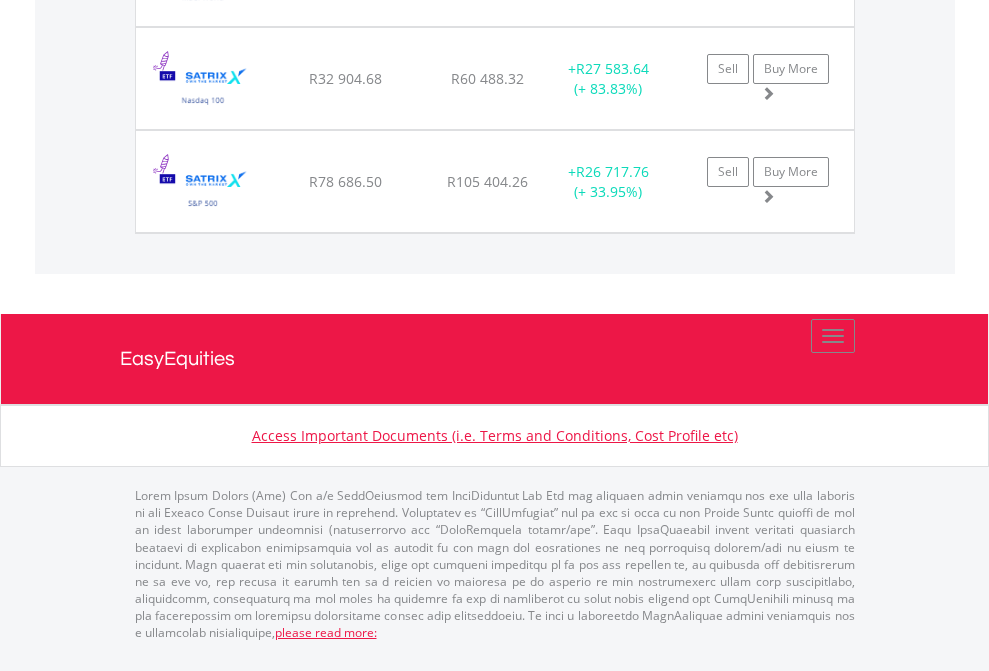 scroll, scrollTop: 2305, scrollLeft: 0, axis: vertical 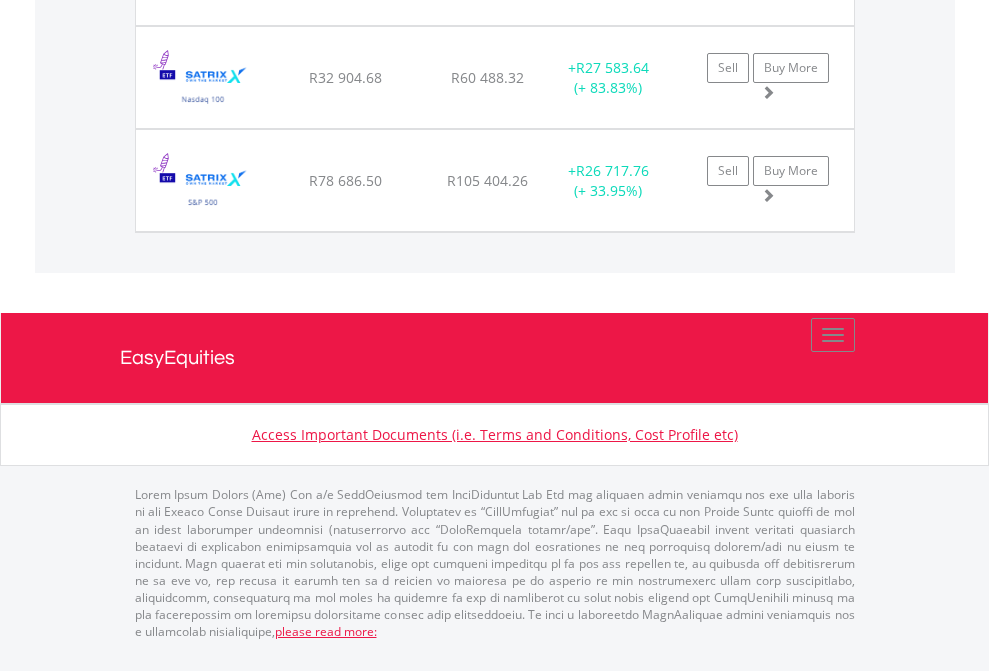 click on "EasyEquities USD" at bounding box center (818, -1831) 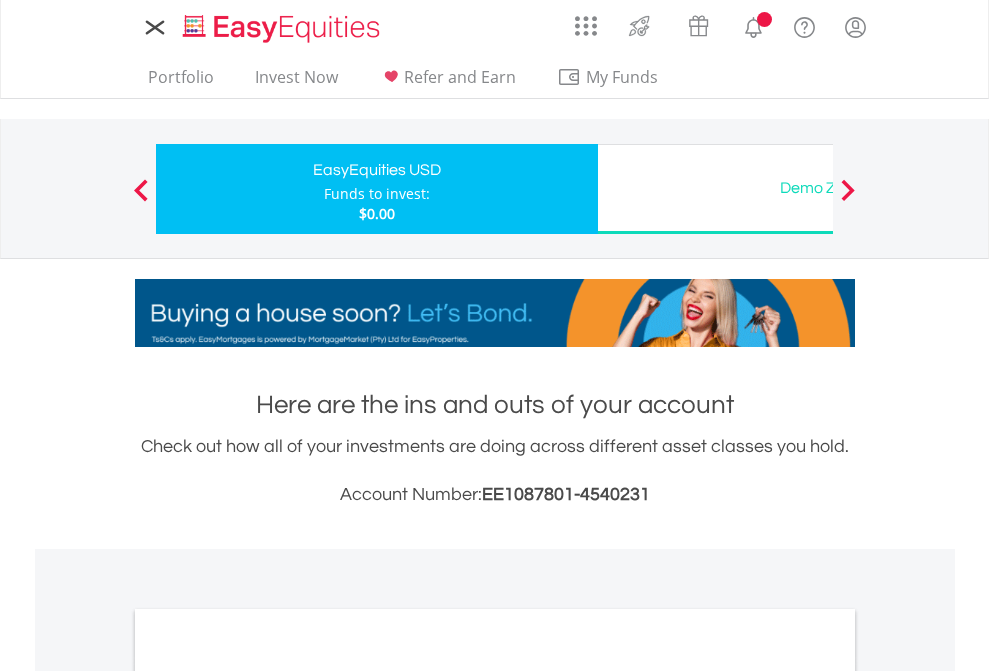 scroll, scrollTop: 0, scrollLeft: 0, axis: both 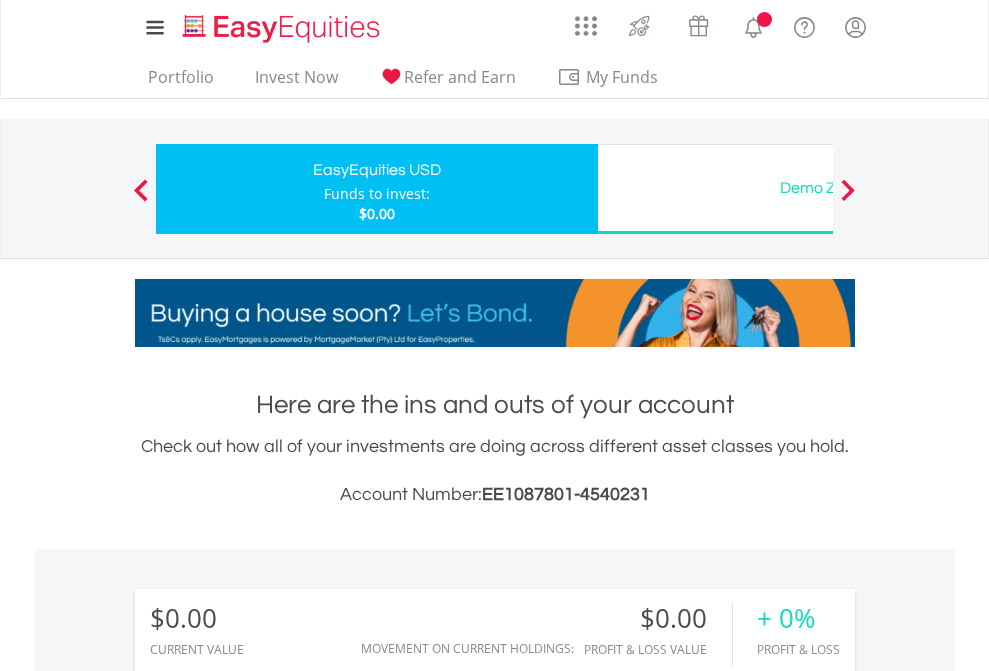 click on "All Holdings" at bounding box center [268, 1442] 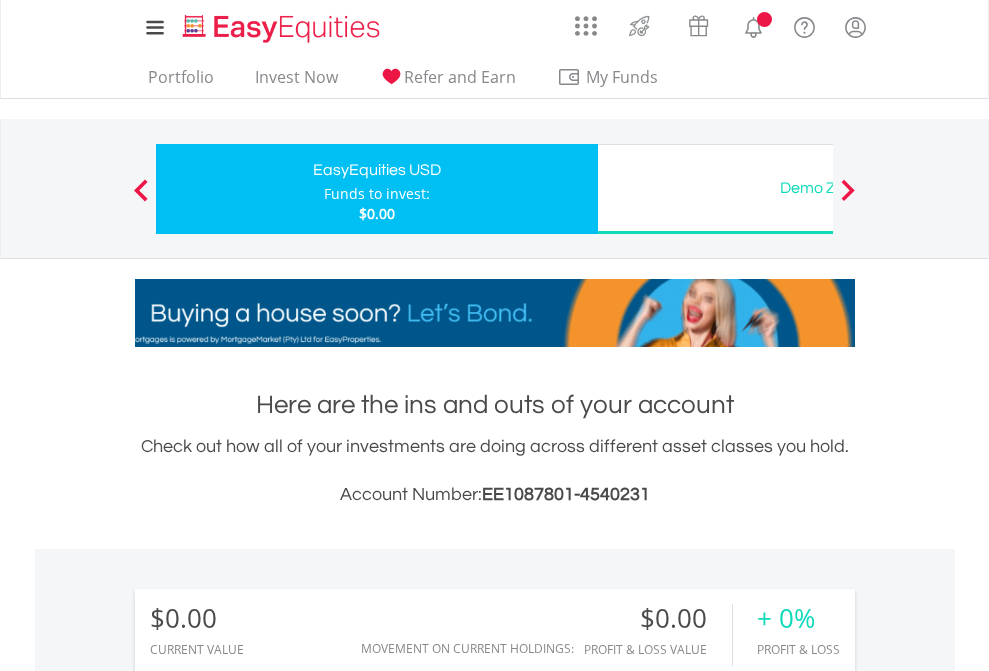 scroll, scrollTop: 1486, scrollLeft: 0, axis: vertical 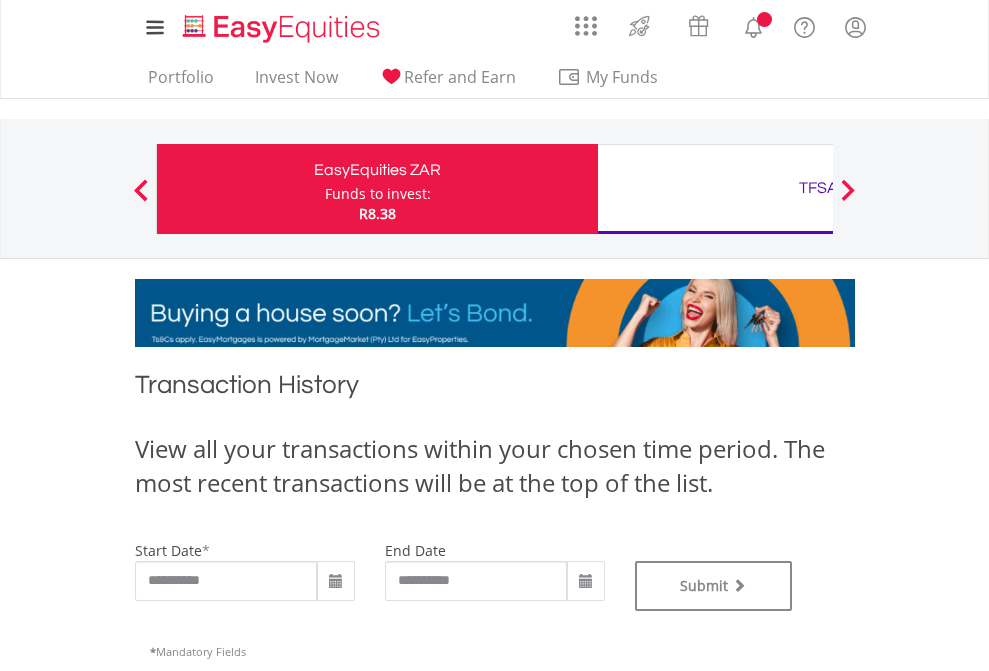 type on "**********" 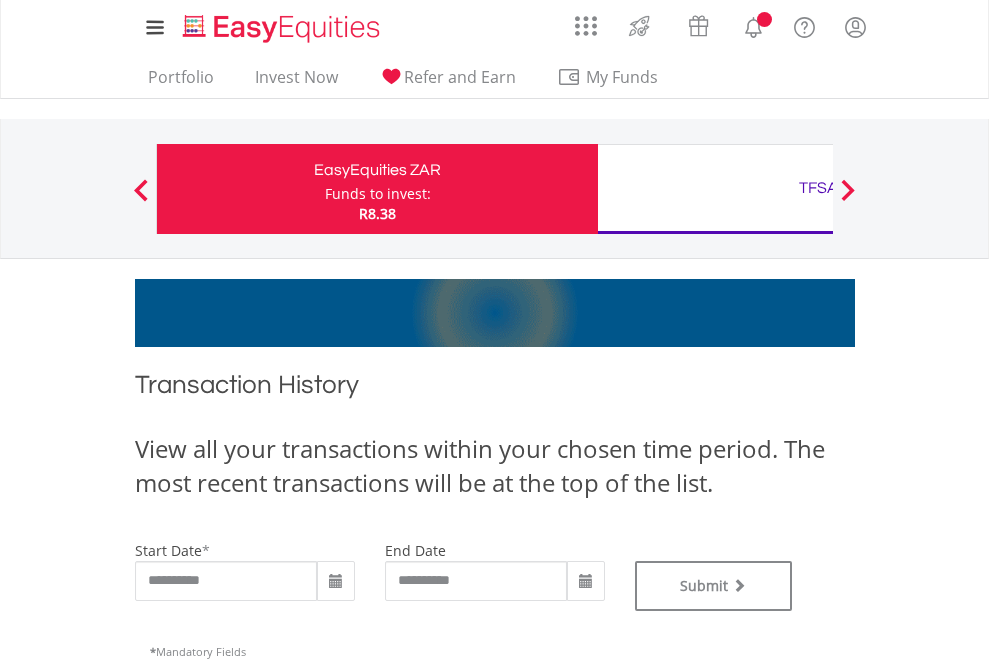 type on "**********" 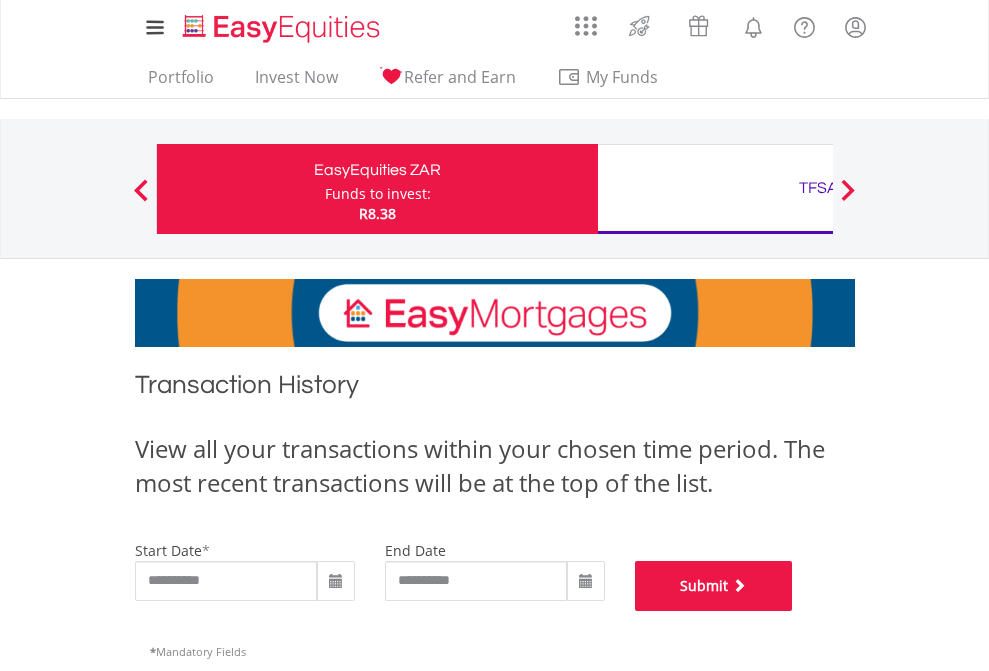 click on "Submit" at bounding box center [714, 586] 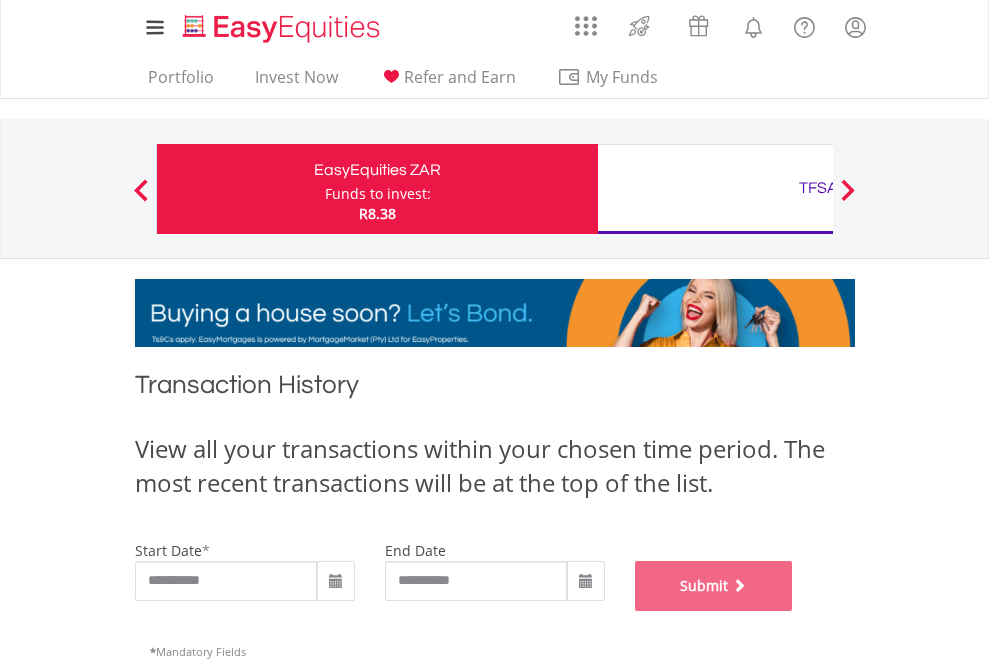 scroll, scrollTop: 811, scrollLeft: 0, axis: vertical 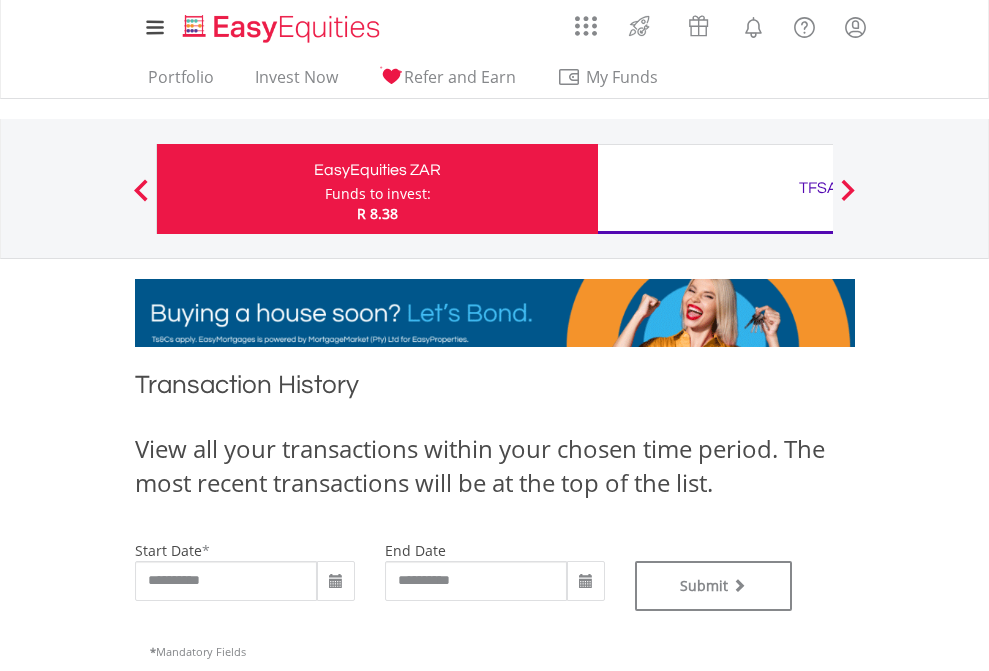click on "TFSA" at bounding box center (818, 188) 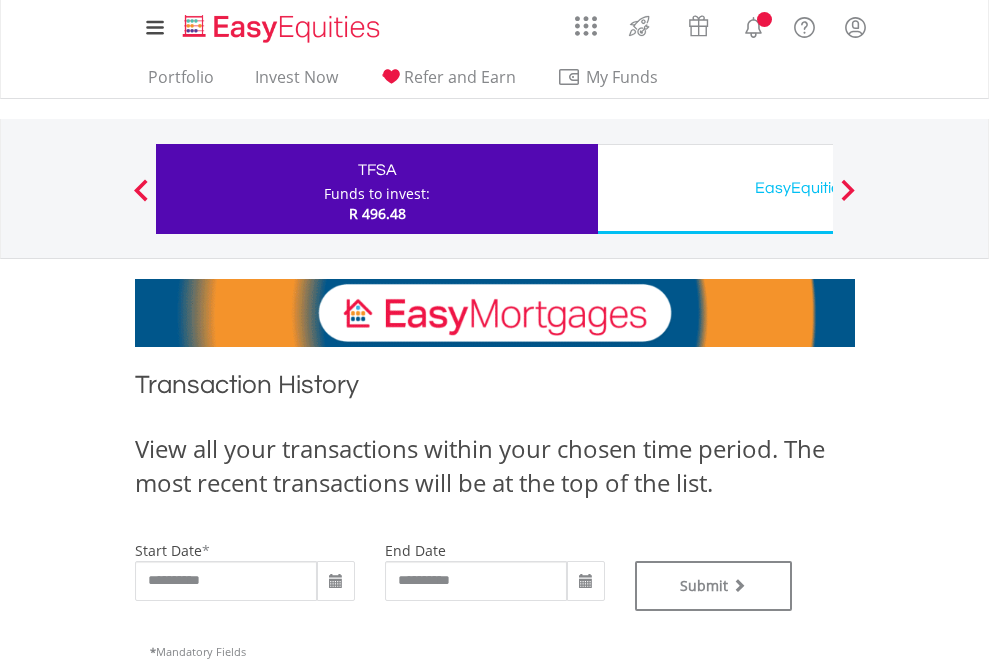 scroll, scrollTop: 0, scrollLeft: 0, axis: both 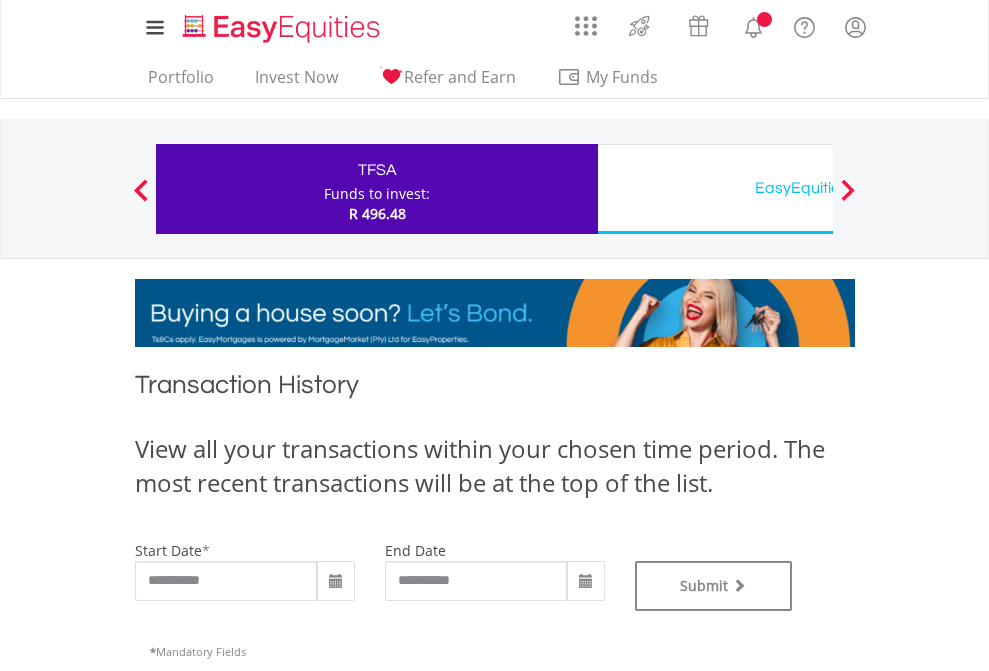 type on "**********" 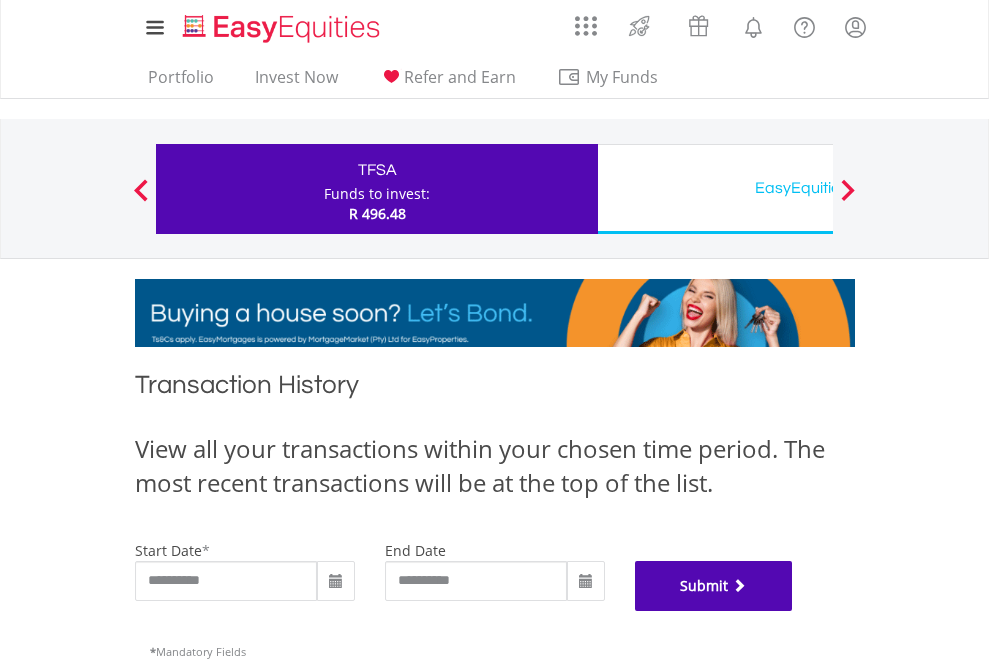 click on "Submit" at bounding box center [714, 586] 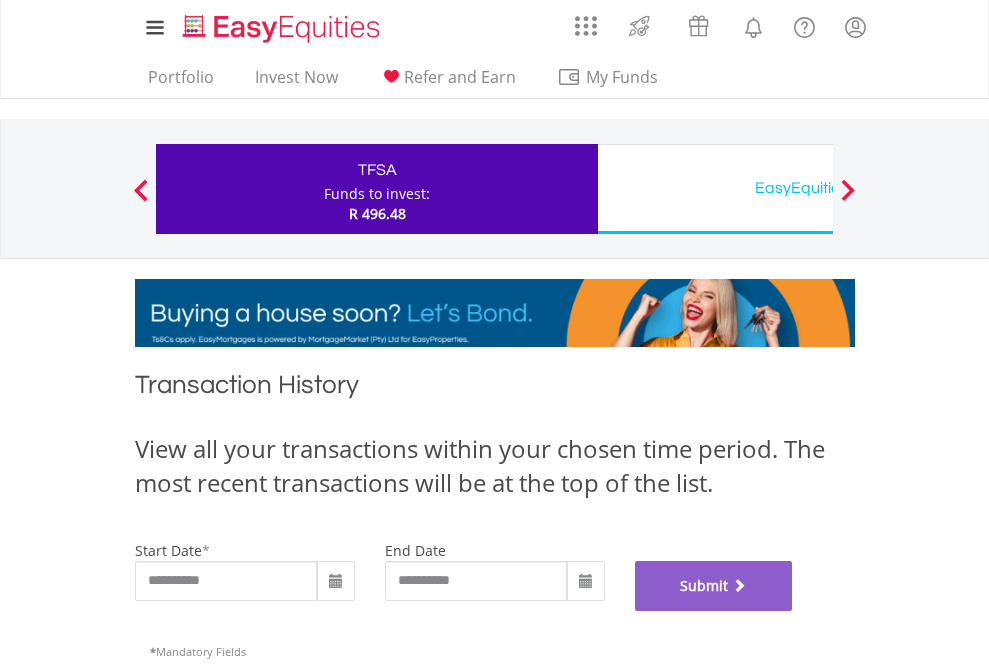 scroll, scrollTop: 811, scrollLeft: 0, axis: vertical 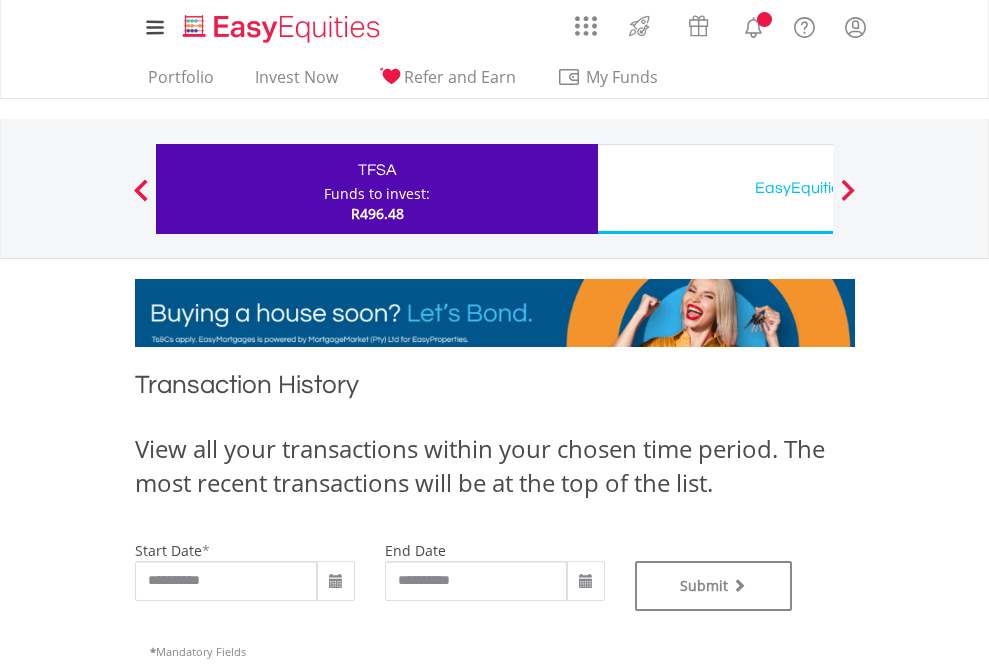 click on "EasyEquities USD" at bounding box center [818, 188] 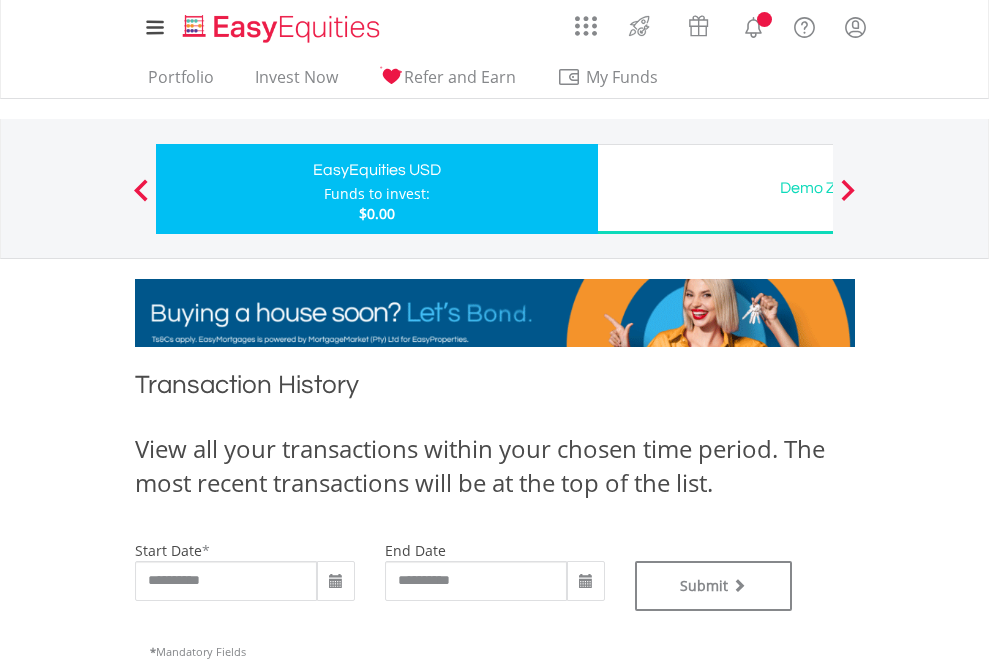 scroll, scrollTop: 0, scrollLeft: 0, axis: both 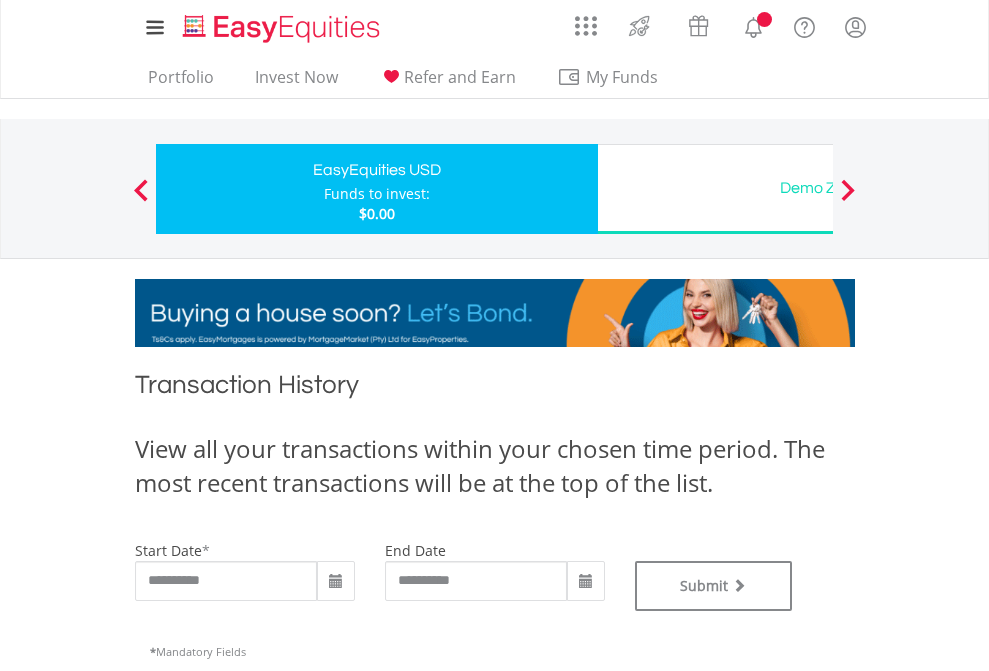 type on "**********" 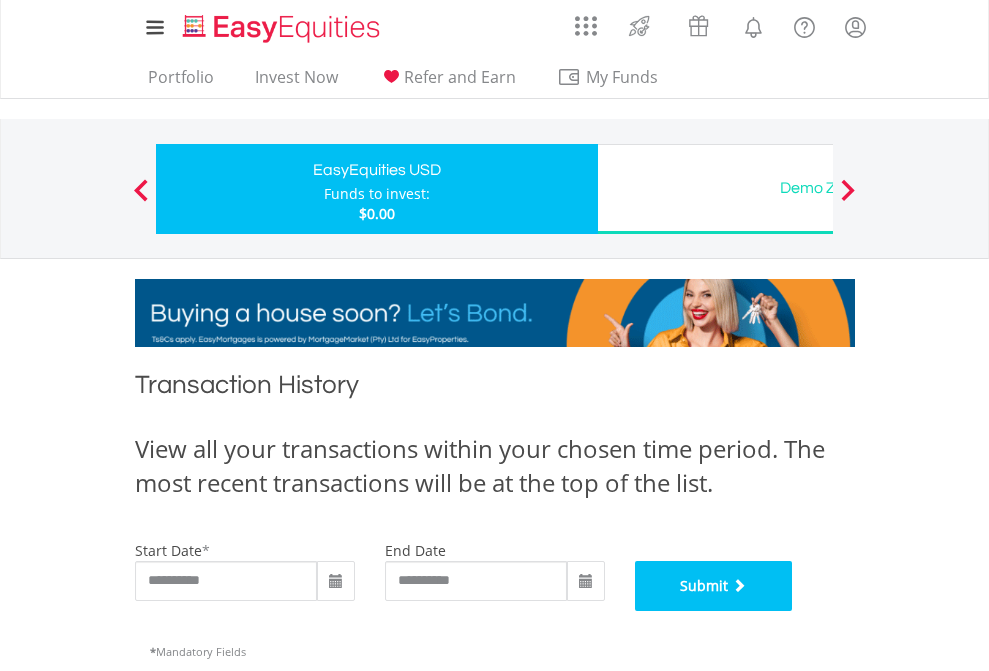 click on "Submit" at bounding box center [714, 586] 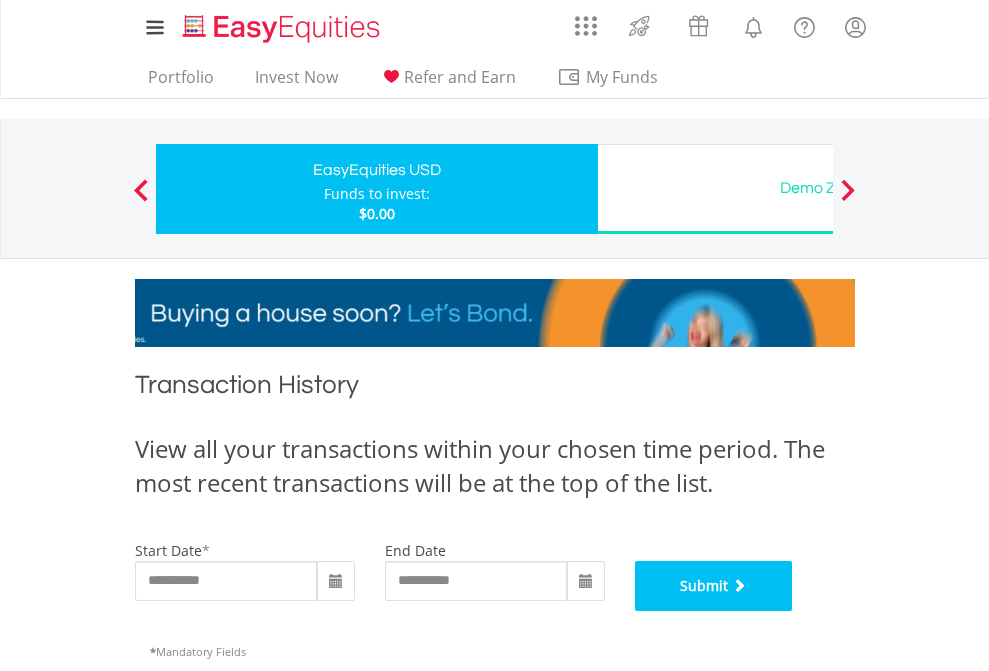 scroll, scrollTop: 811, scrollLeft: 0, axis: vertical 